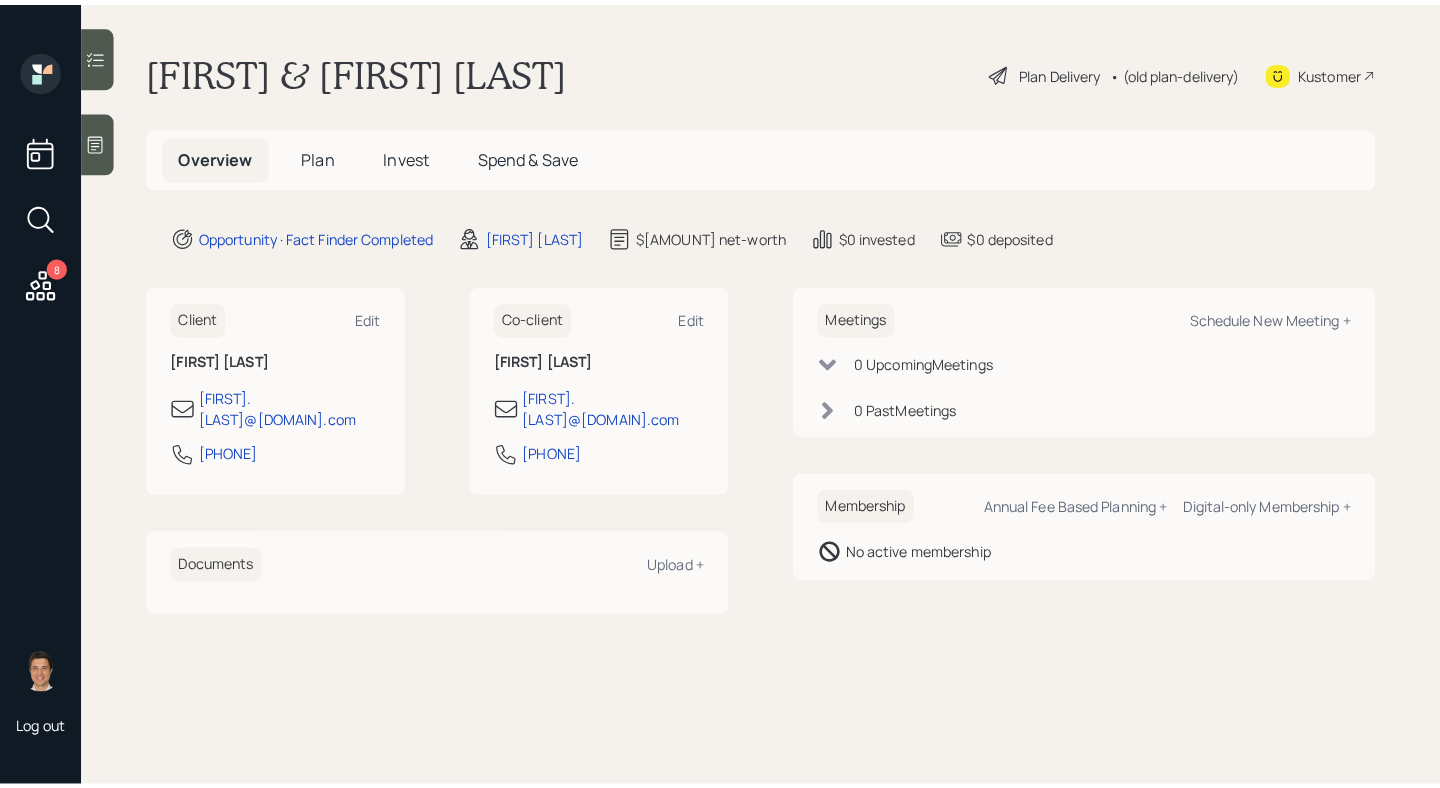 scroll, scrollTop: 0, scrollLeft: 0, axis: both 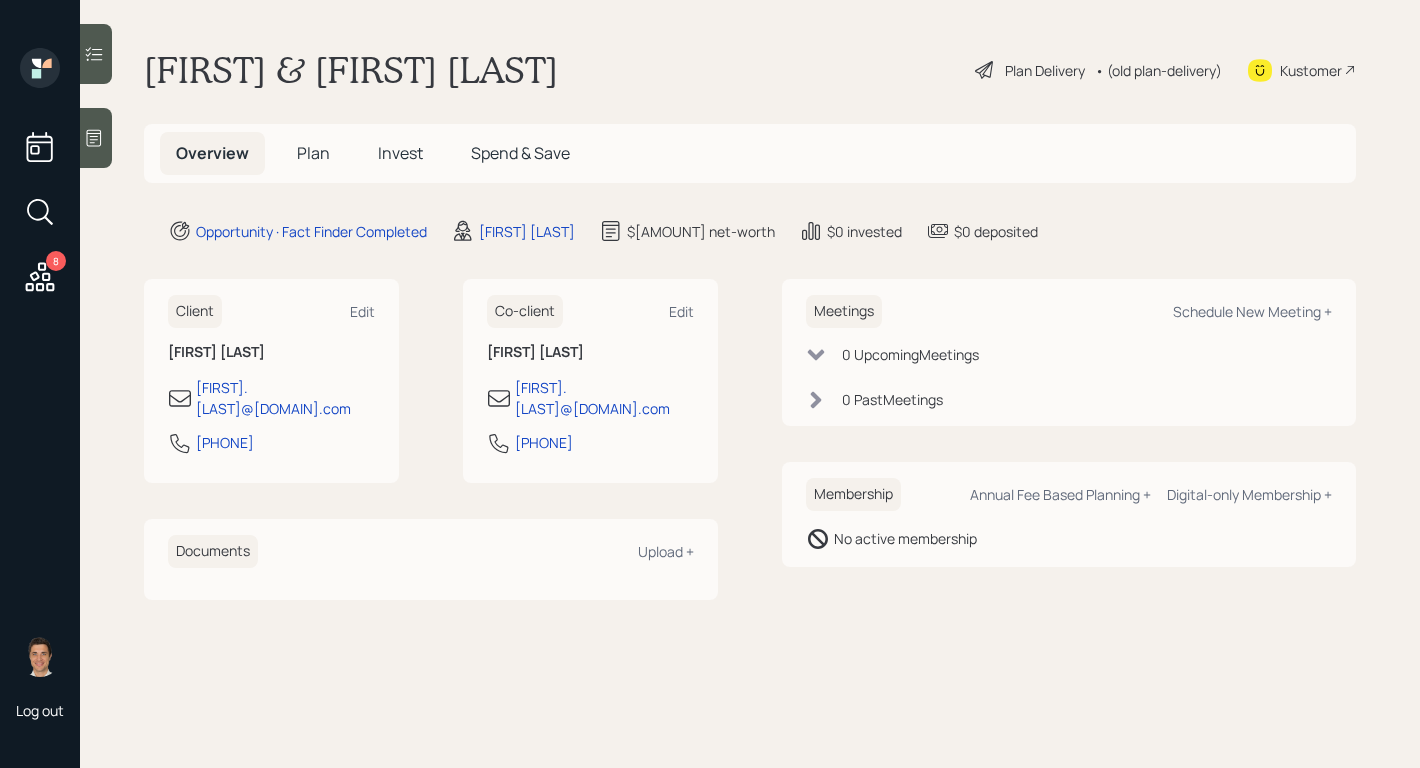 click on "Plan Delivery" at bounding box center (1045, 70) 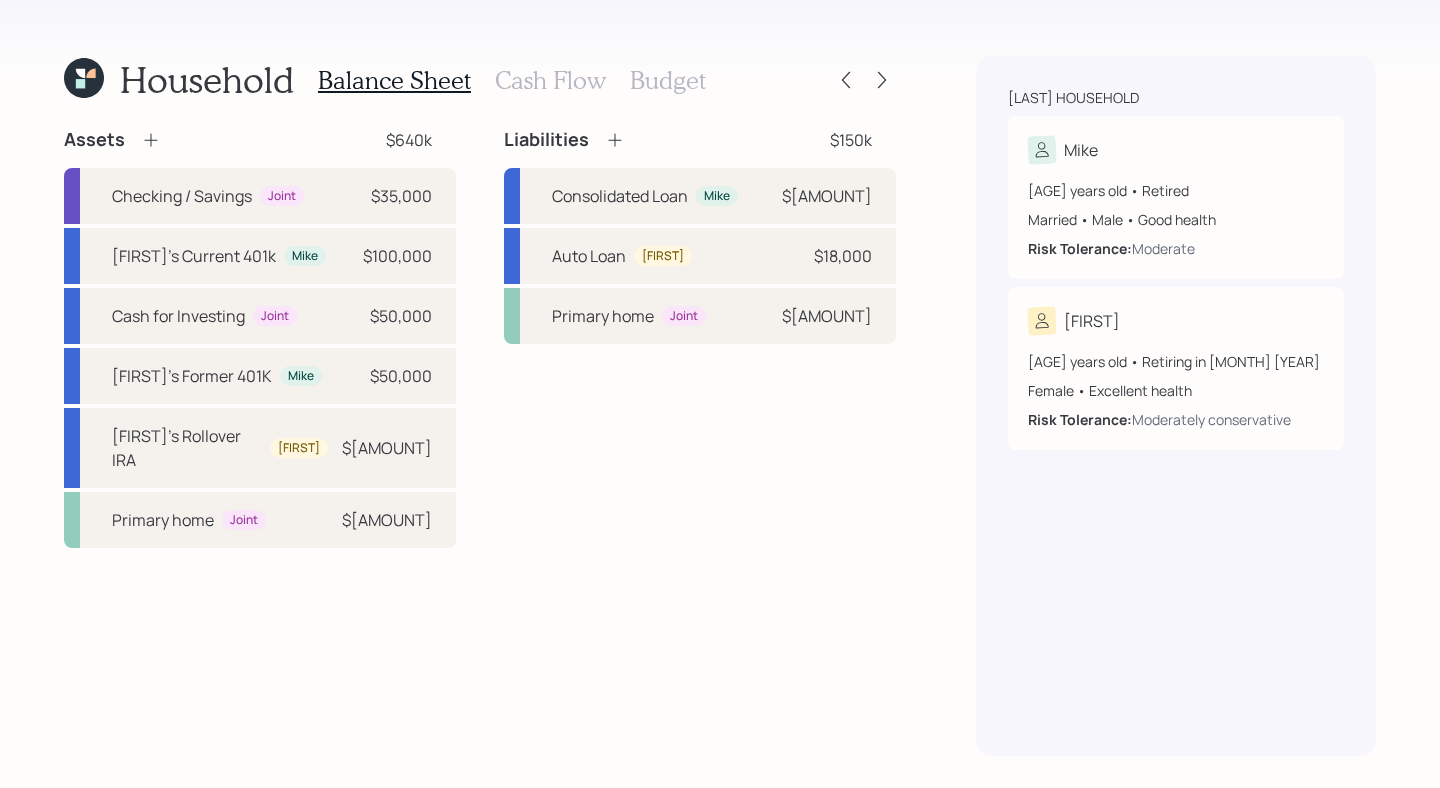 click on "Cash Flow" at bounding box center [550, 80] 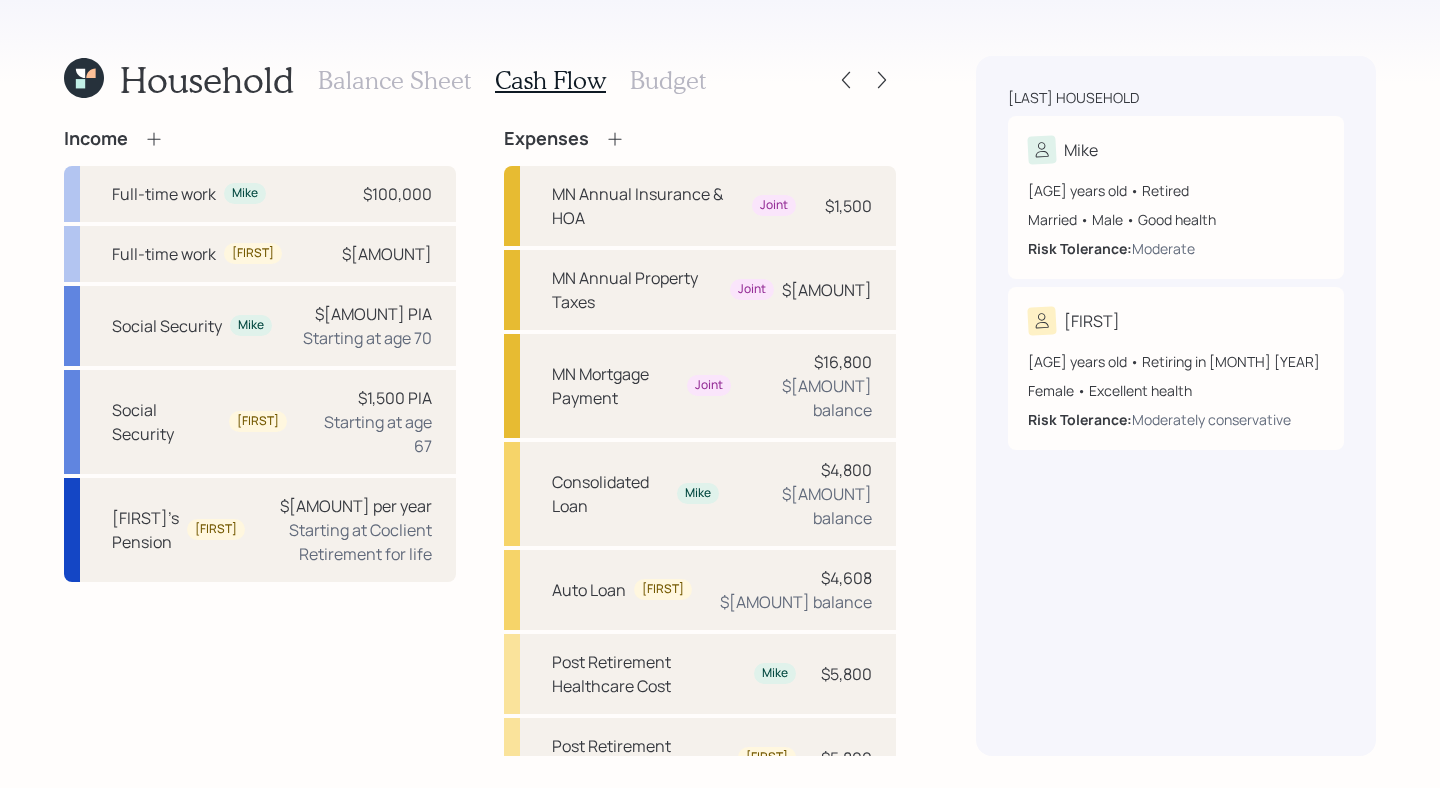 click on "Budget" at bounding box center [668, 80] 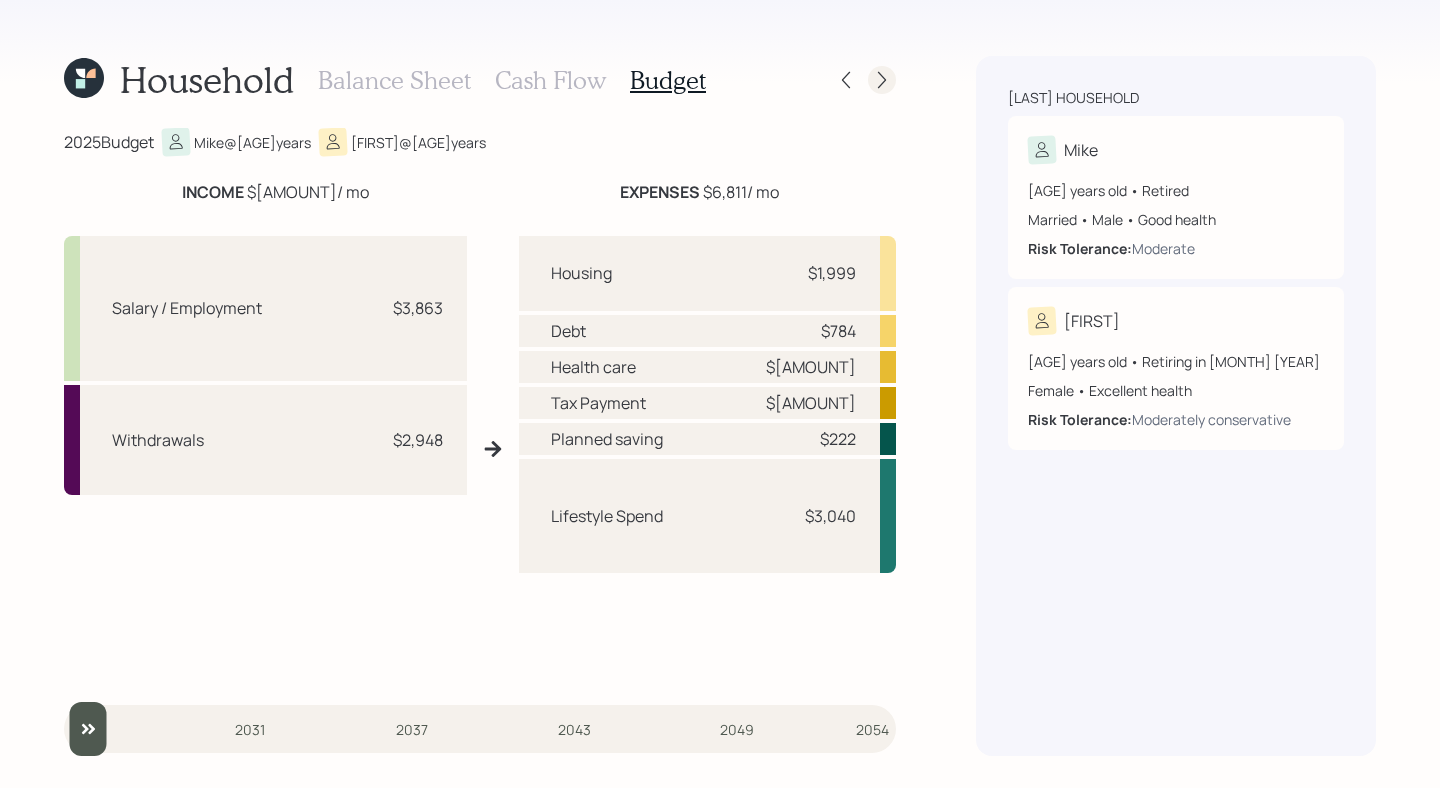click 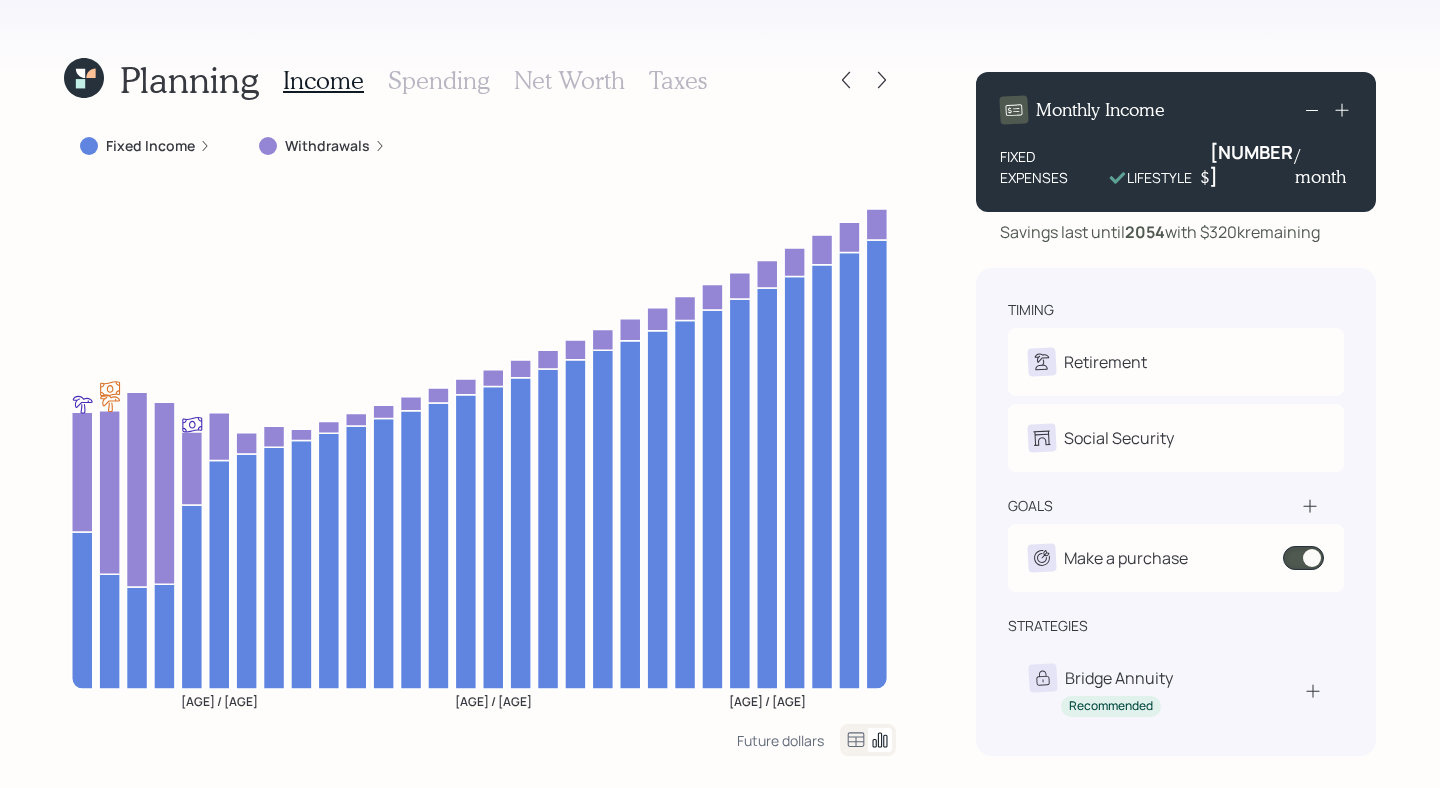 click 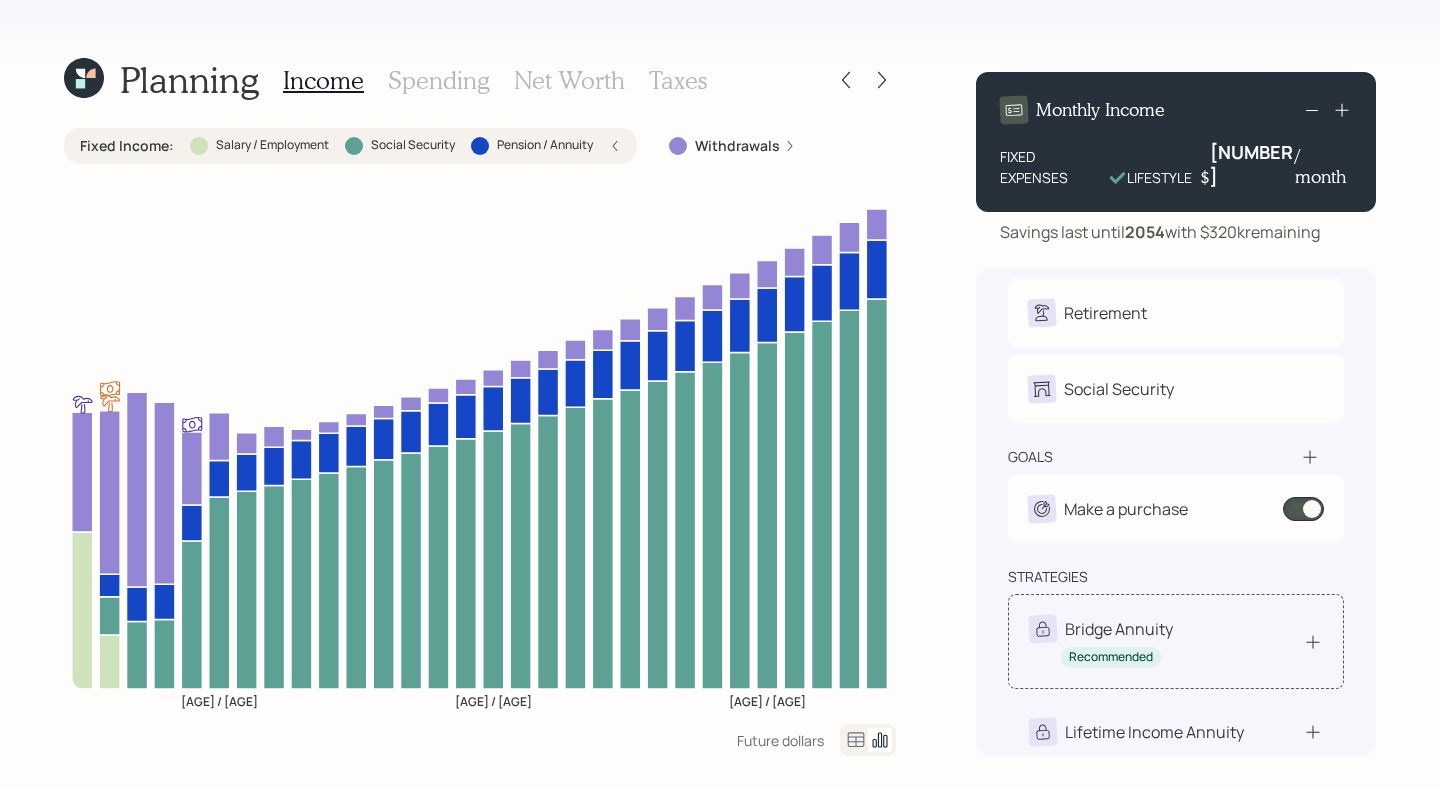 scroll, scrollTop: 48, scrollLeft: 0, axis: vertical 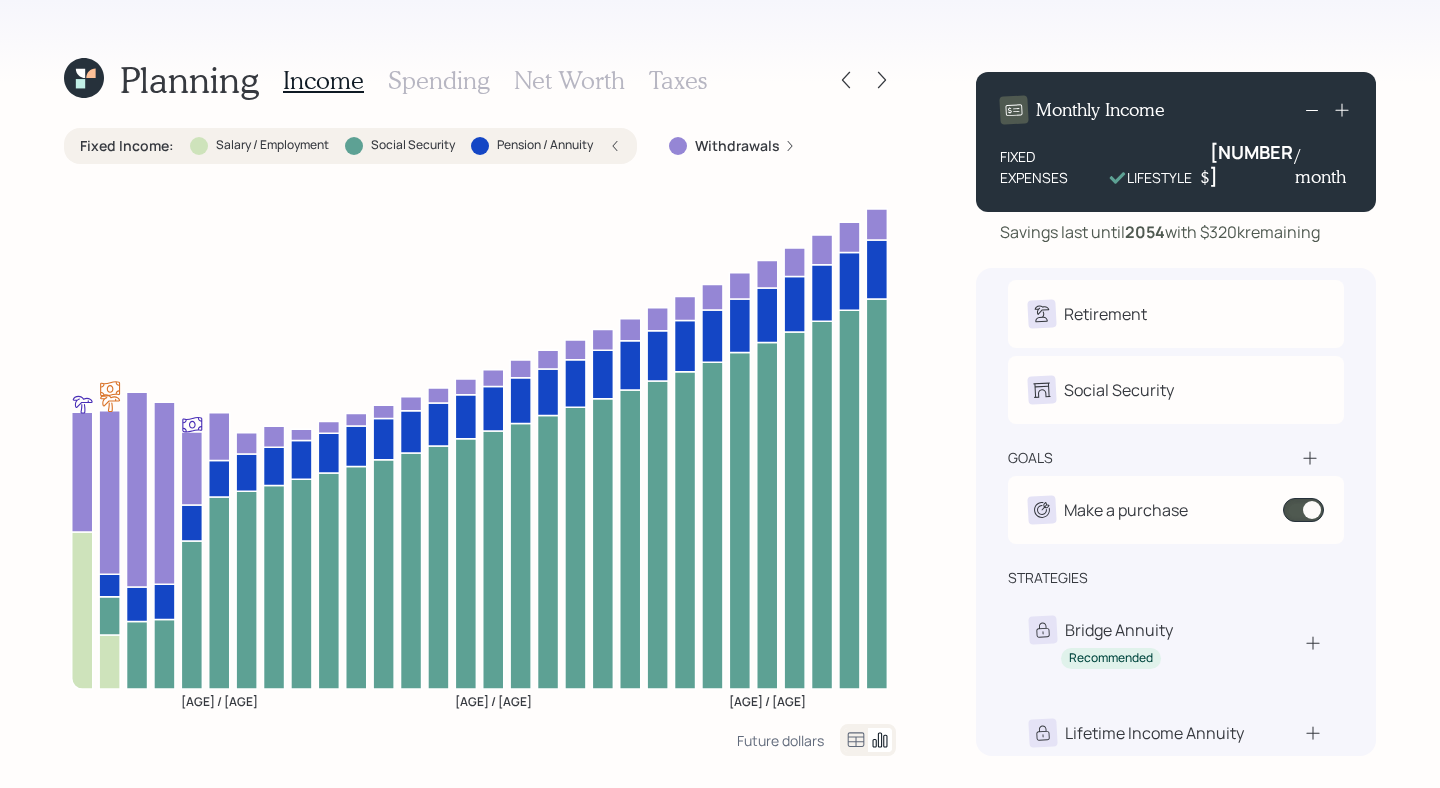 click on "Spending" at bounding box center (439, 80) 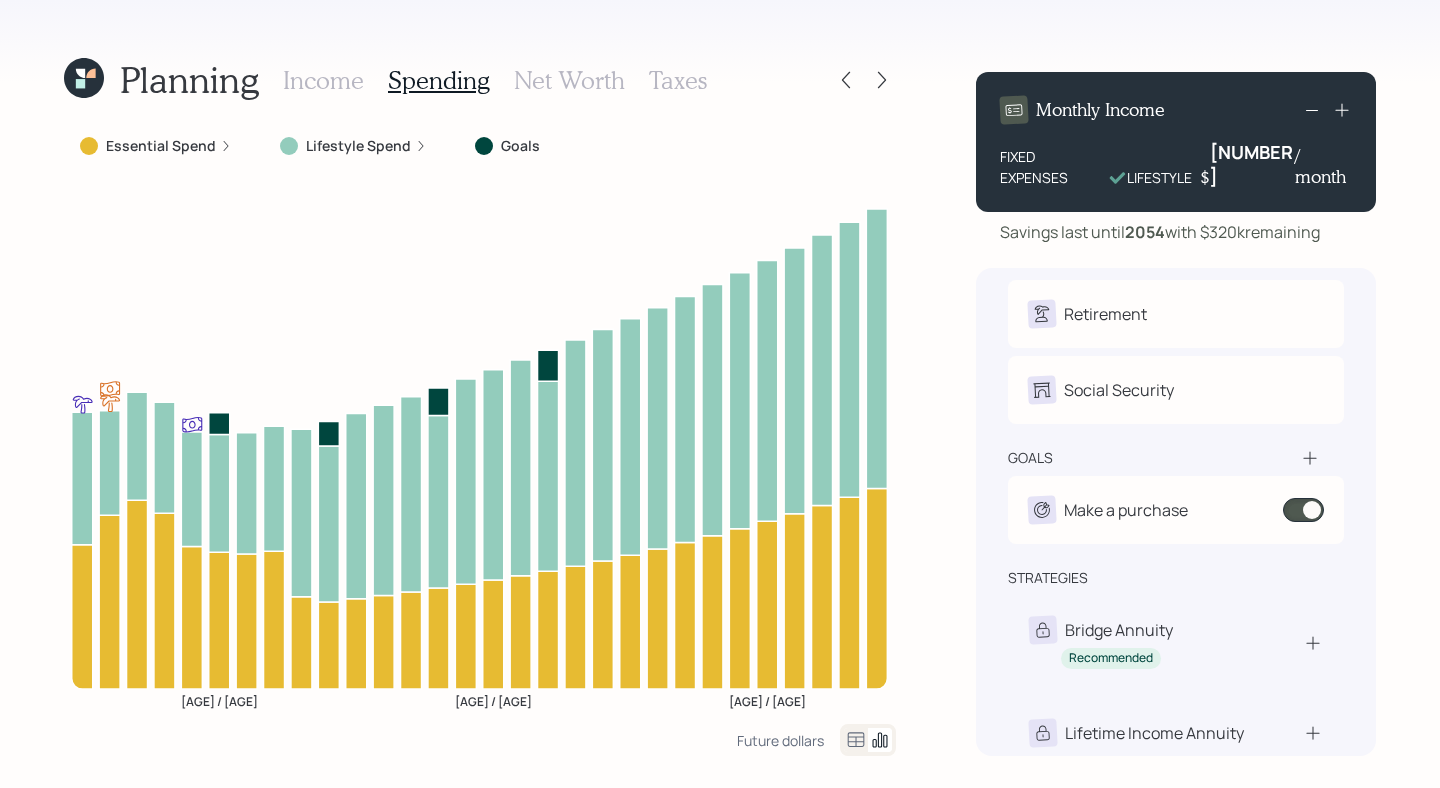 click on "Essential Spend" at bounding box center (161, 146) 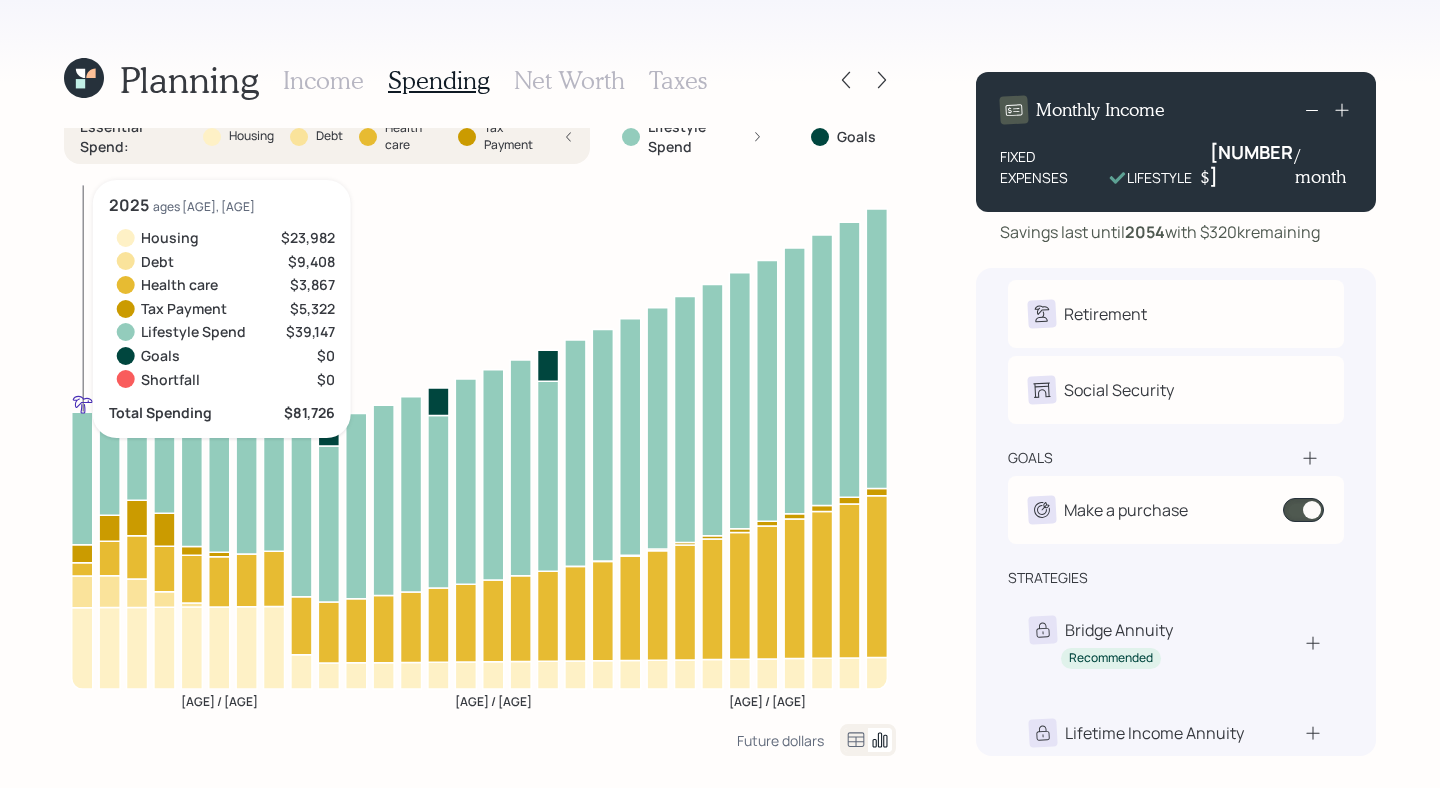 scroll, scrollTop: 0, scrollLeft: 0, axis: both 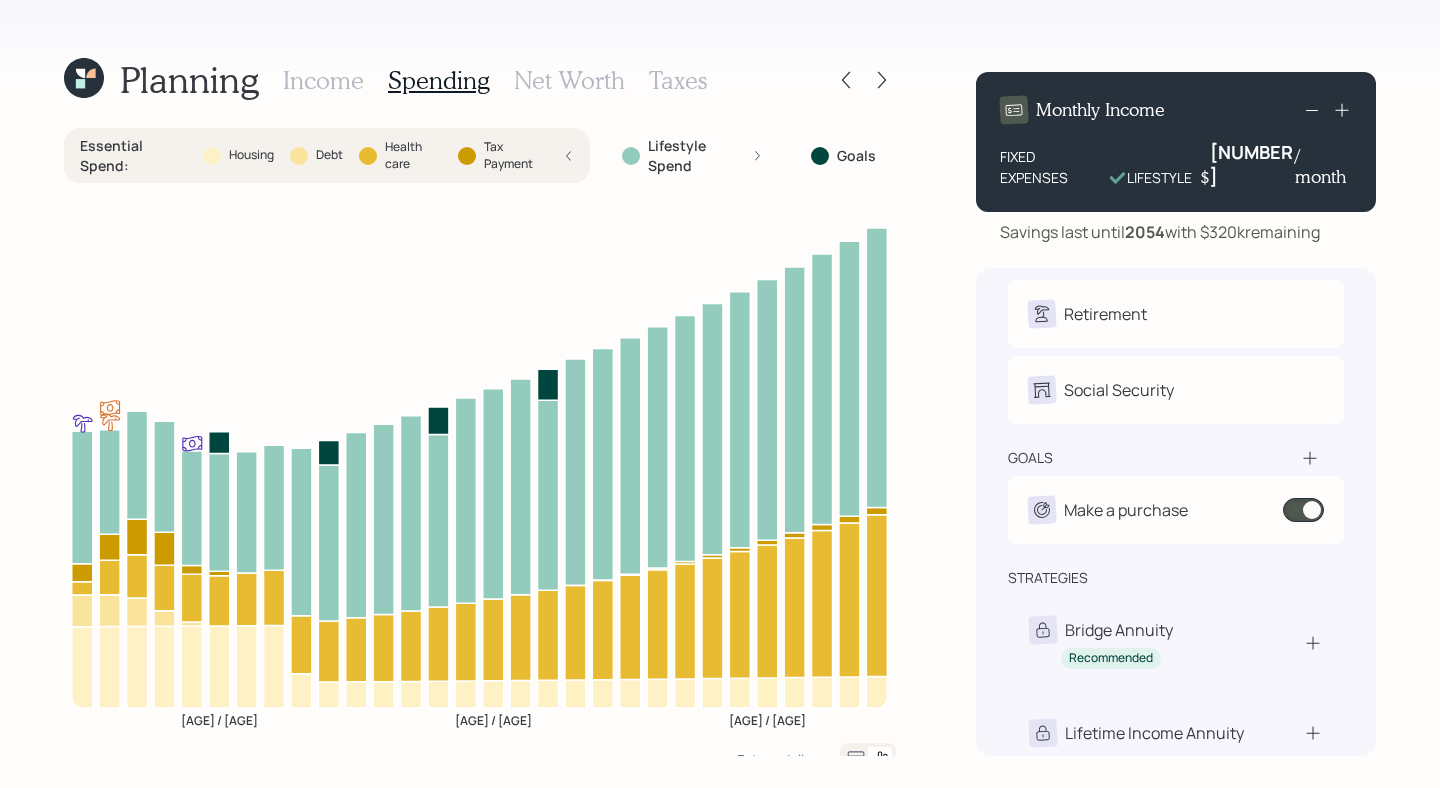 click on "Net Worth" at bounding box center [569, 80] 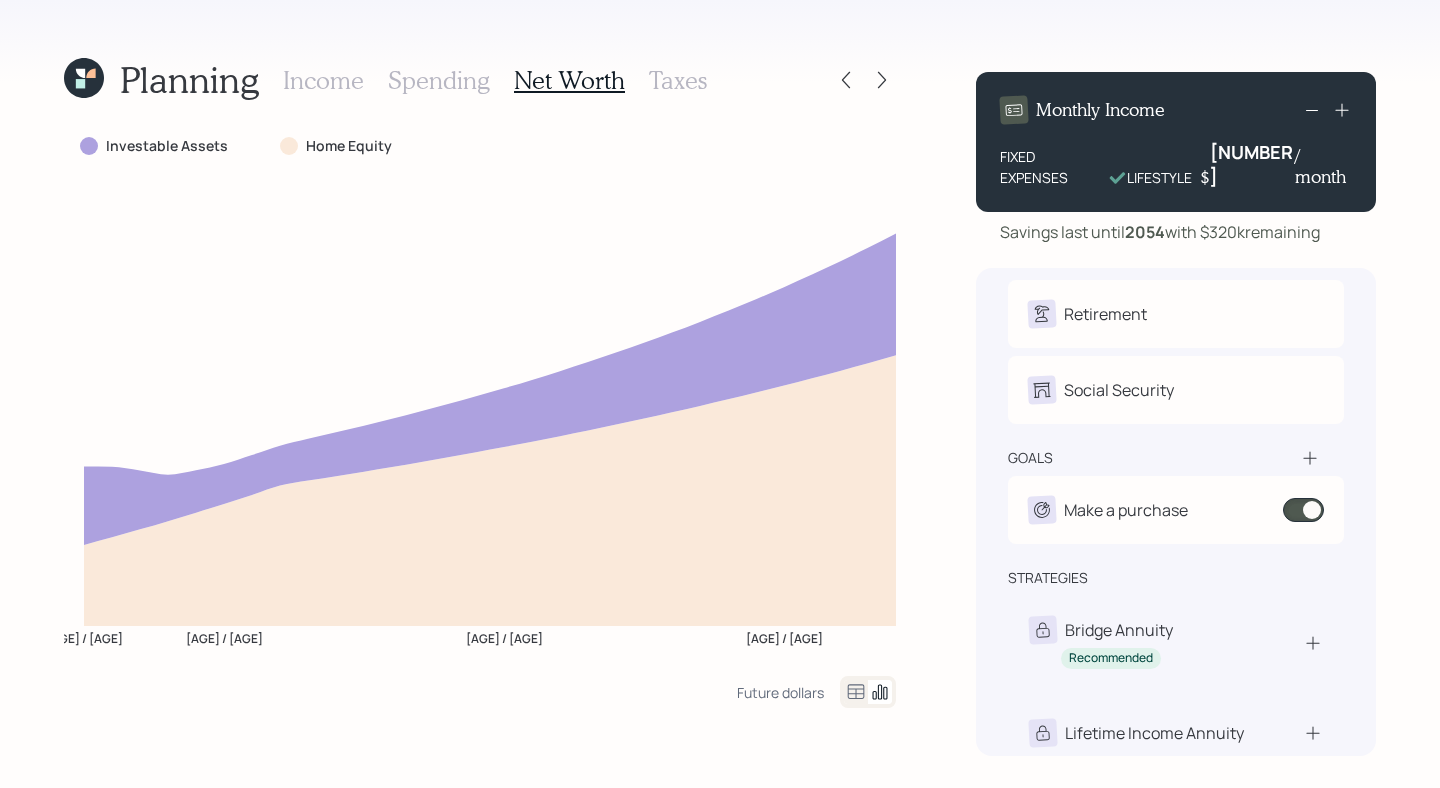 click on "Taxes" at bounding box center (678, 80) 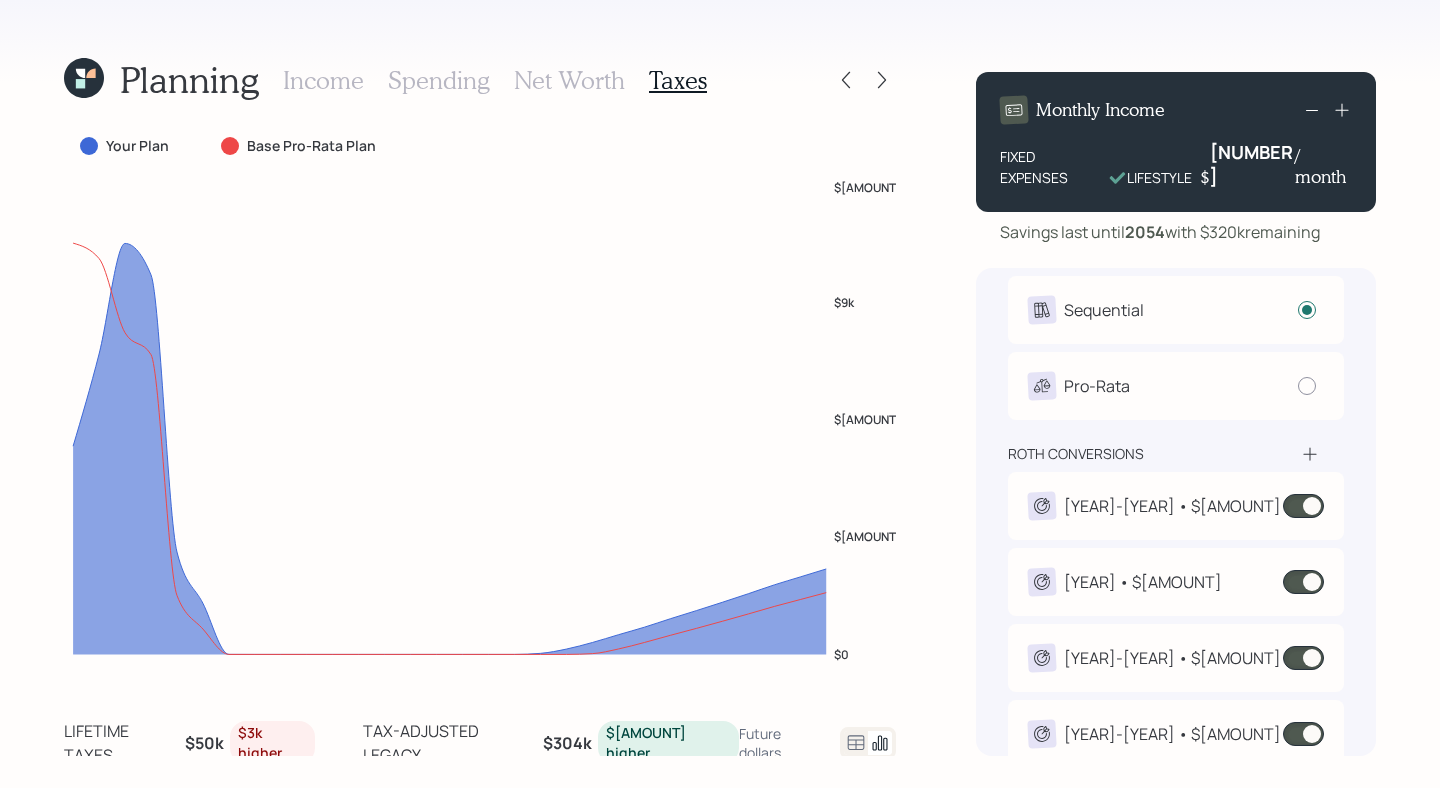 scroll, scrollTop: 0, scrollLeft: 0, axis: both 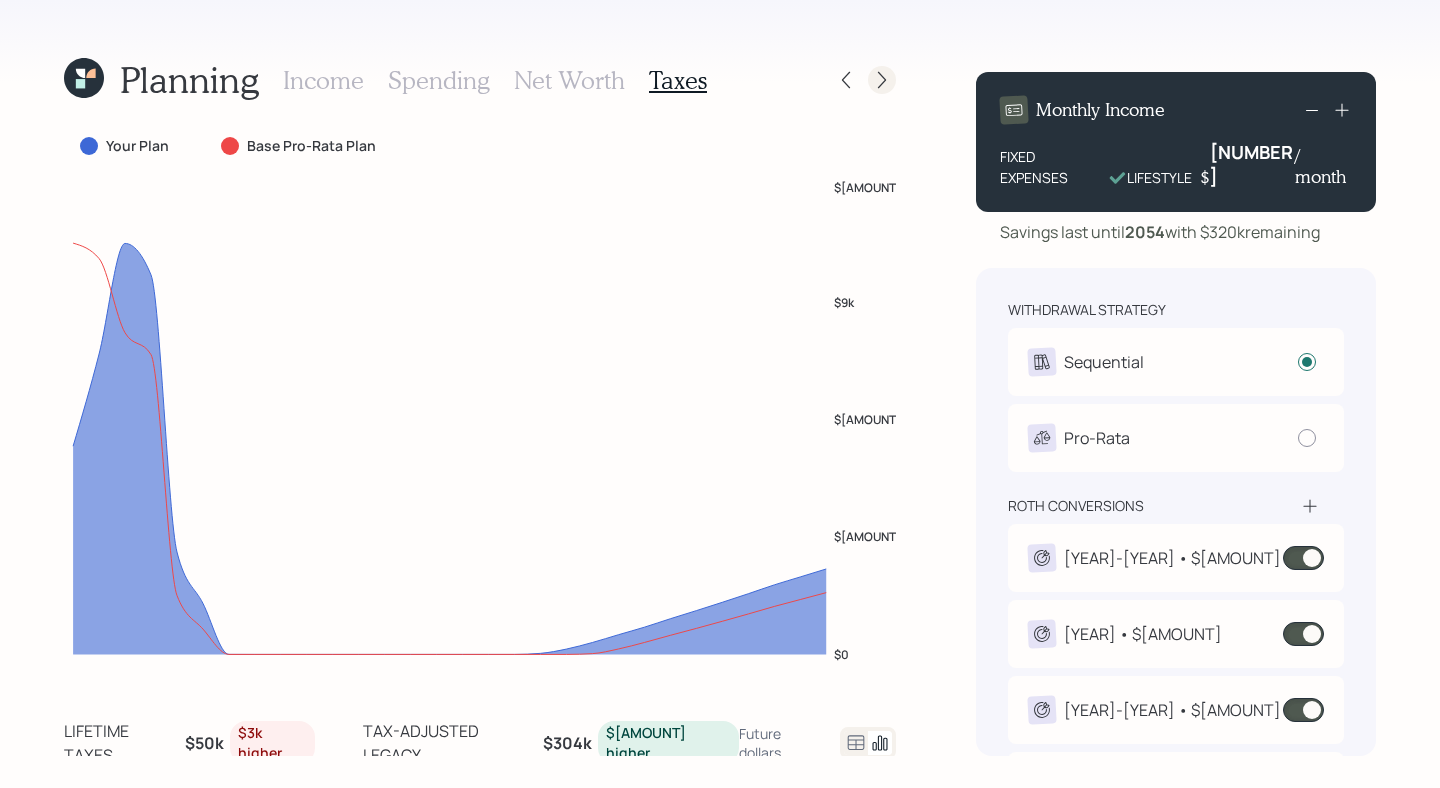 click 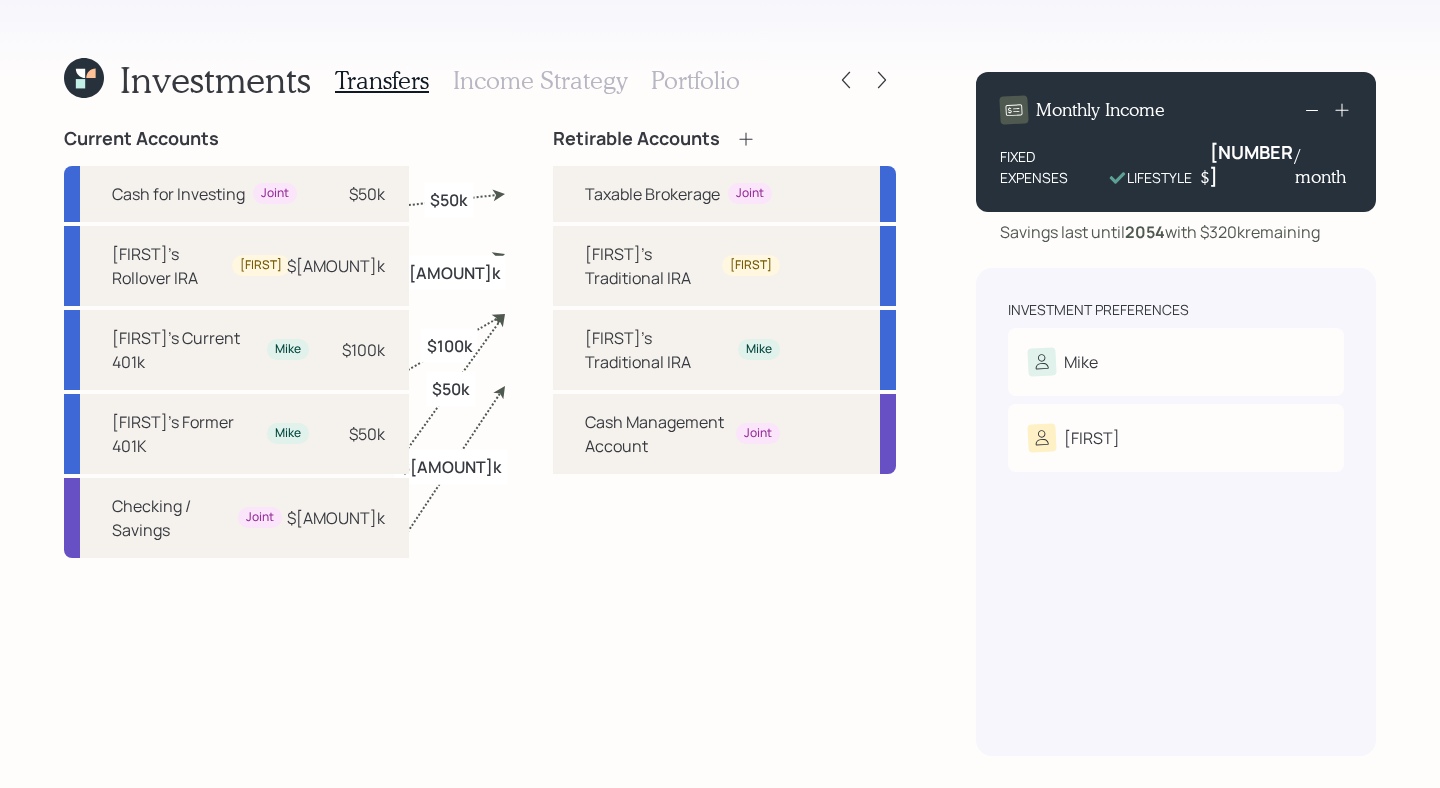 click on "Income Strategy" at bounding box center (540, 80) 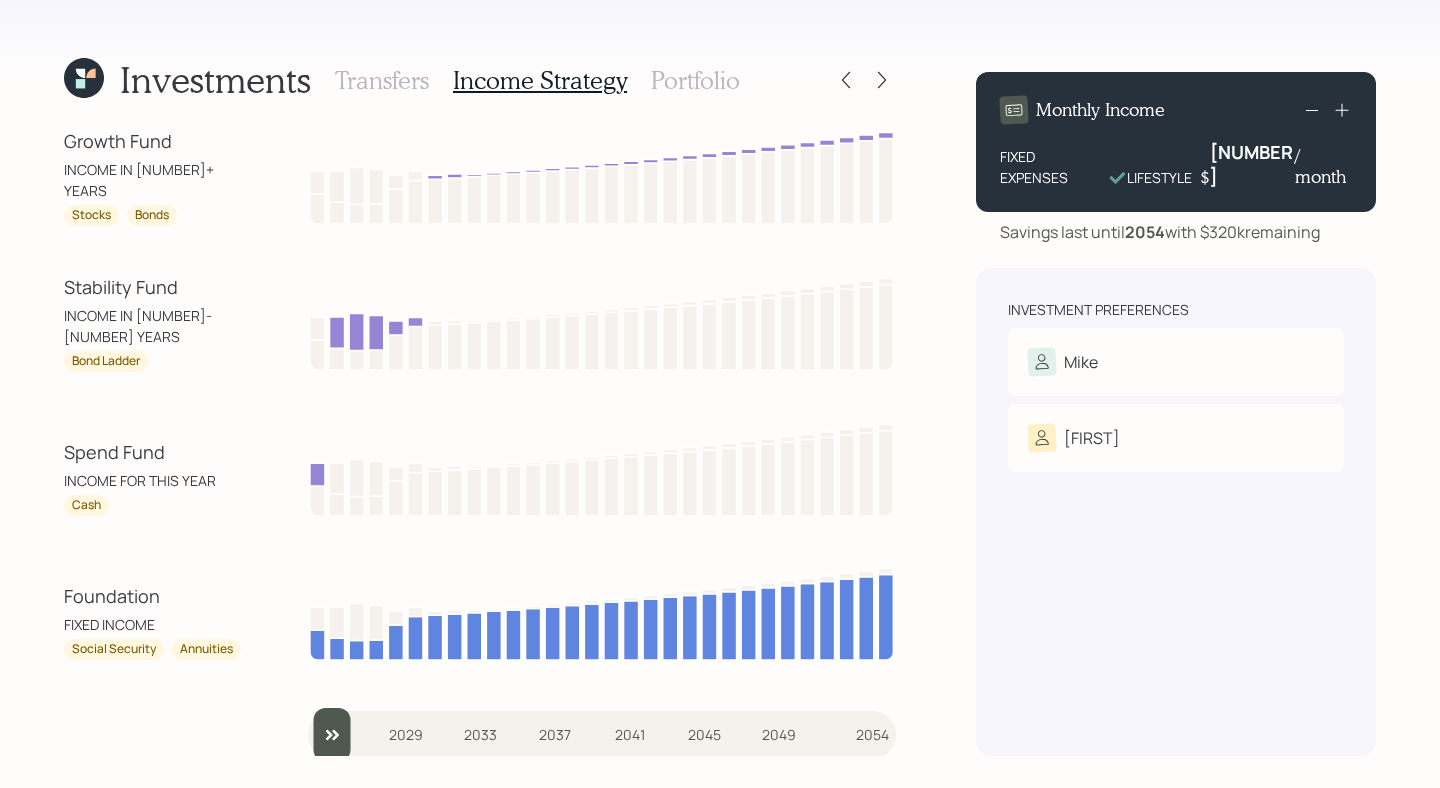 click on "Portfolio" at bounding box center [695, 80] 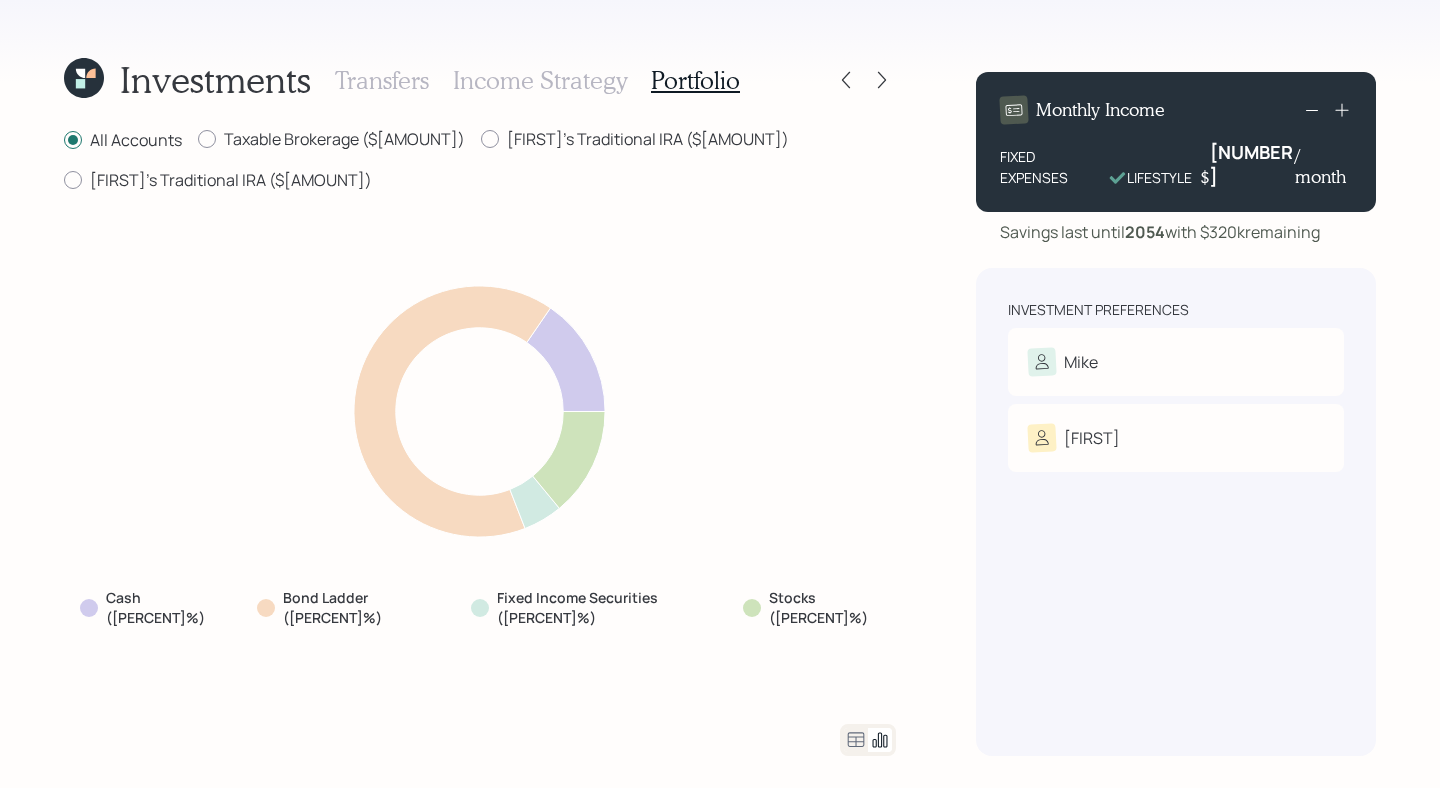 click 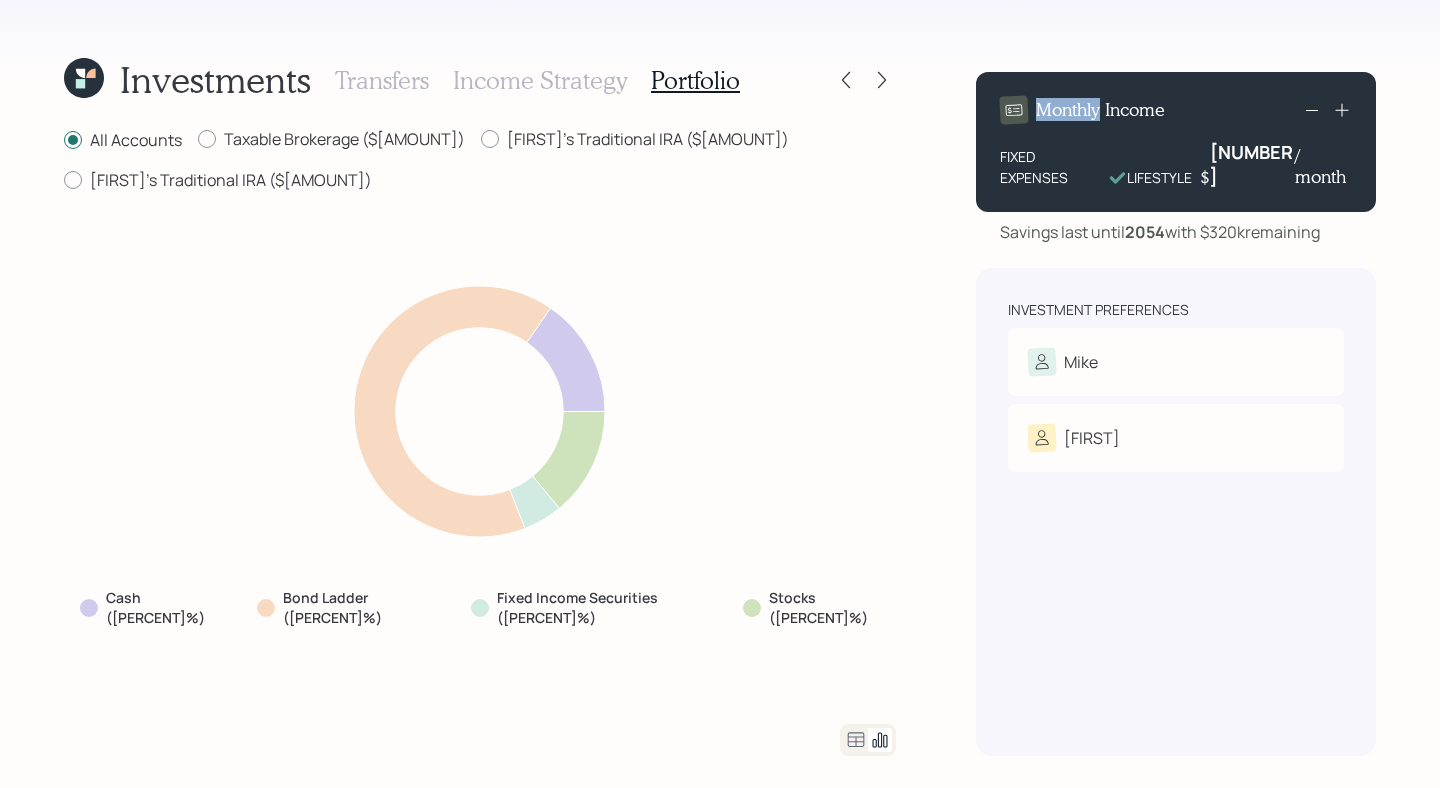 click 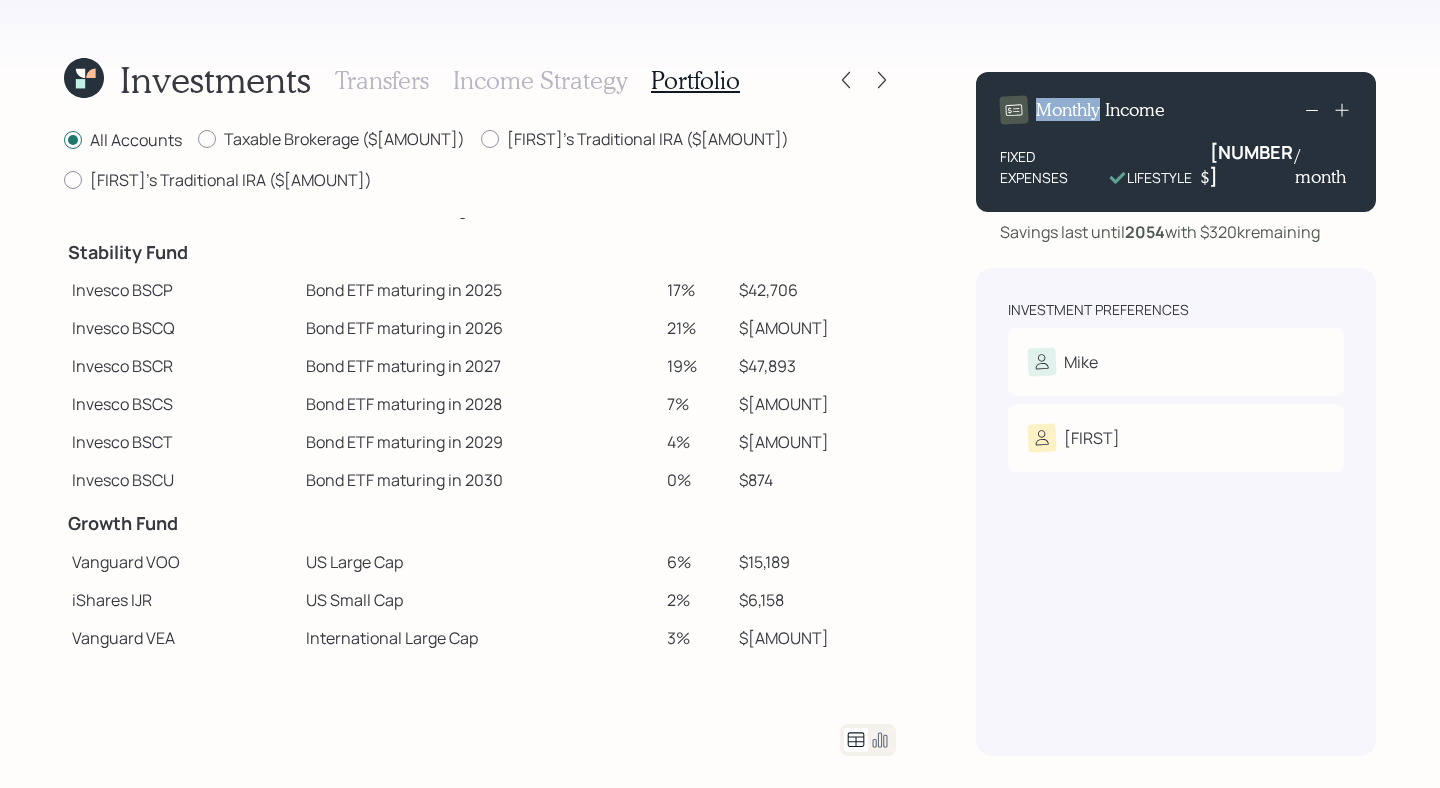 scroll, scrollTop: 102, scrollLeft: 0, axis: vertical 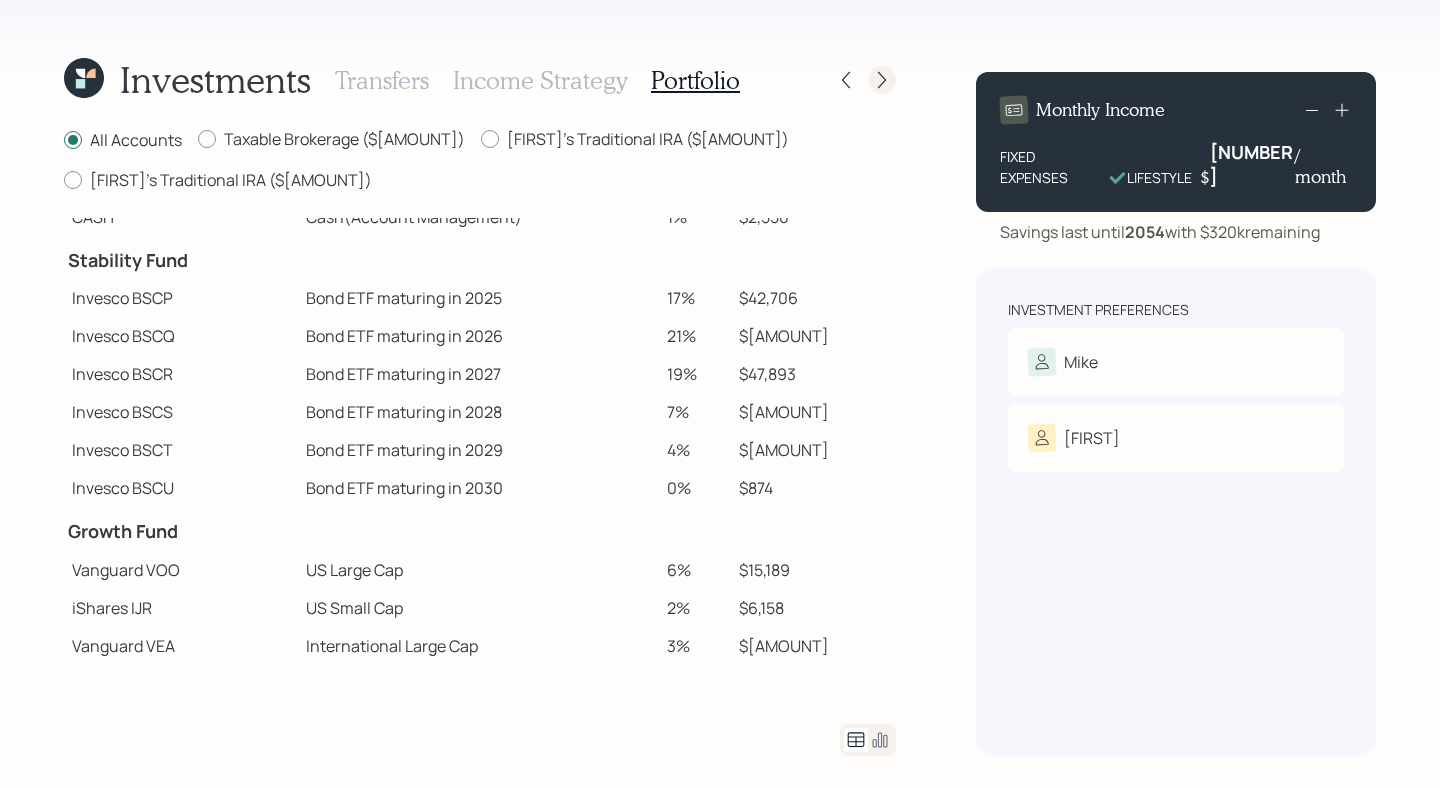 click 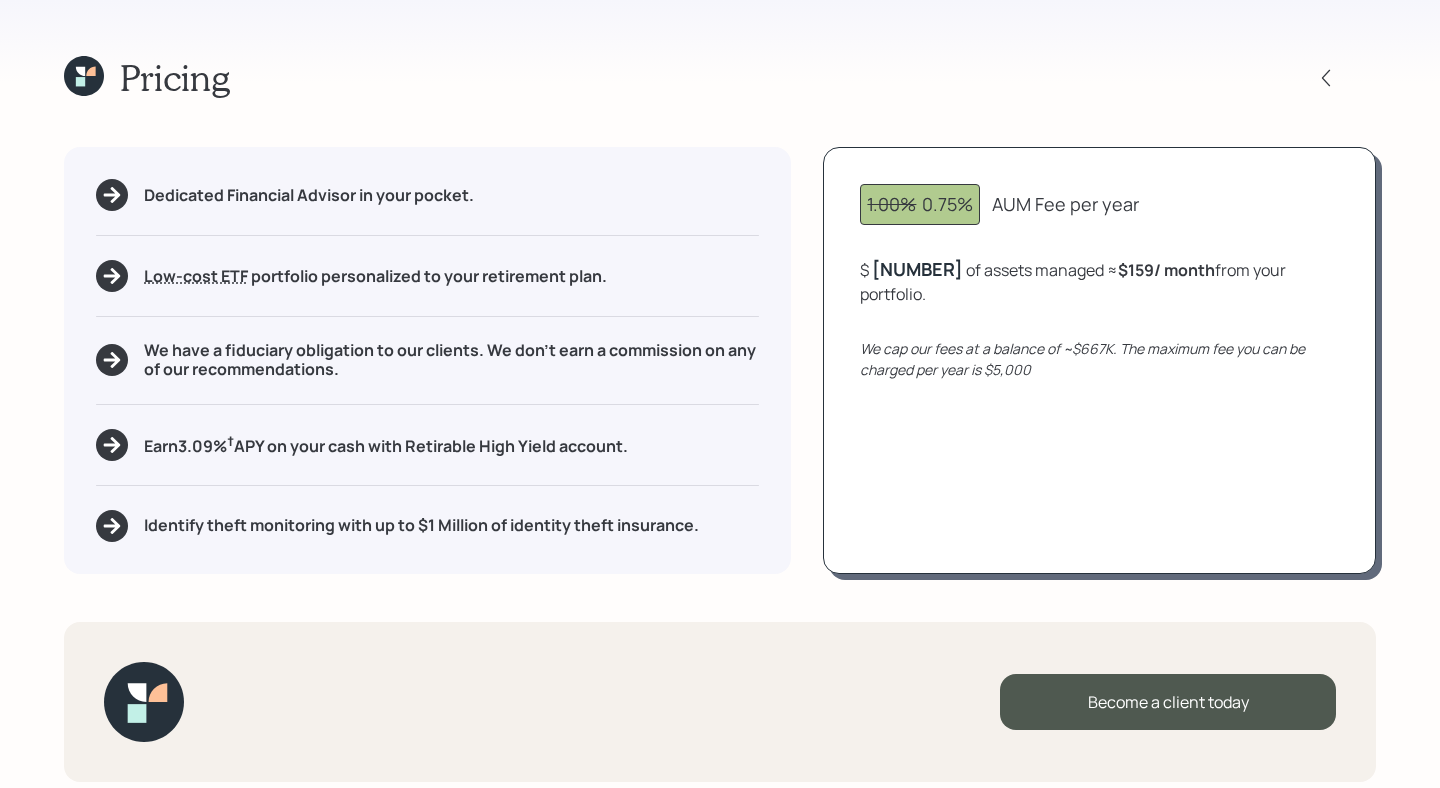 scroll, scrollTop: 5, scrollLeft: 0, axis: vertical 